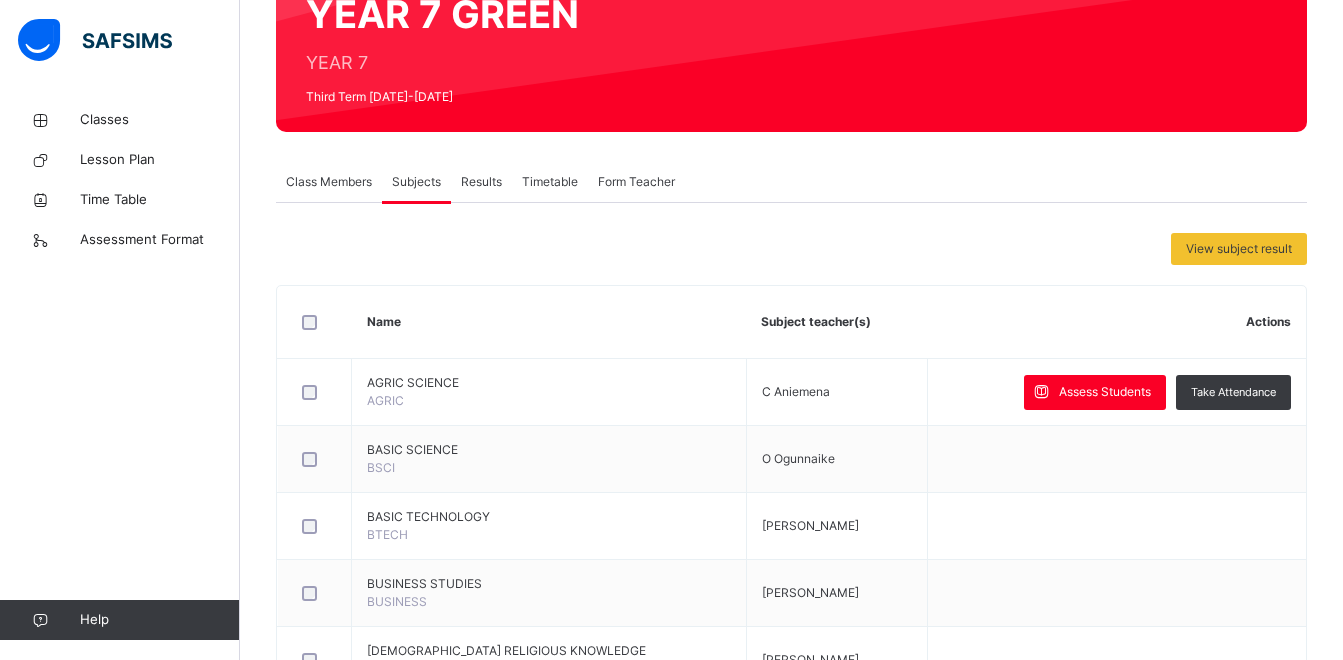 scroll, scrollTop: 218, scrollLeft: 0, axis: vertical 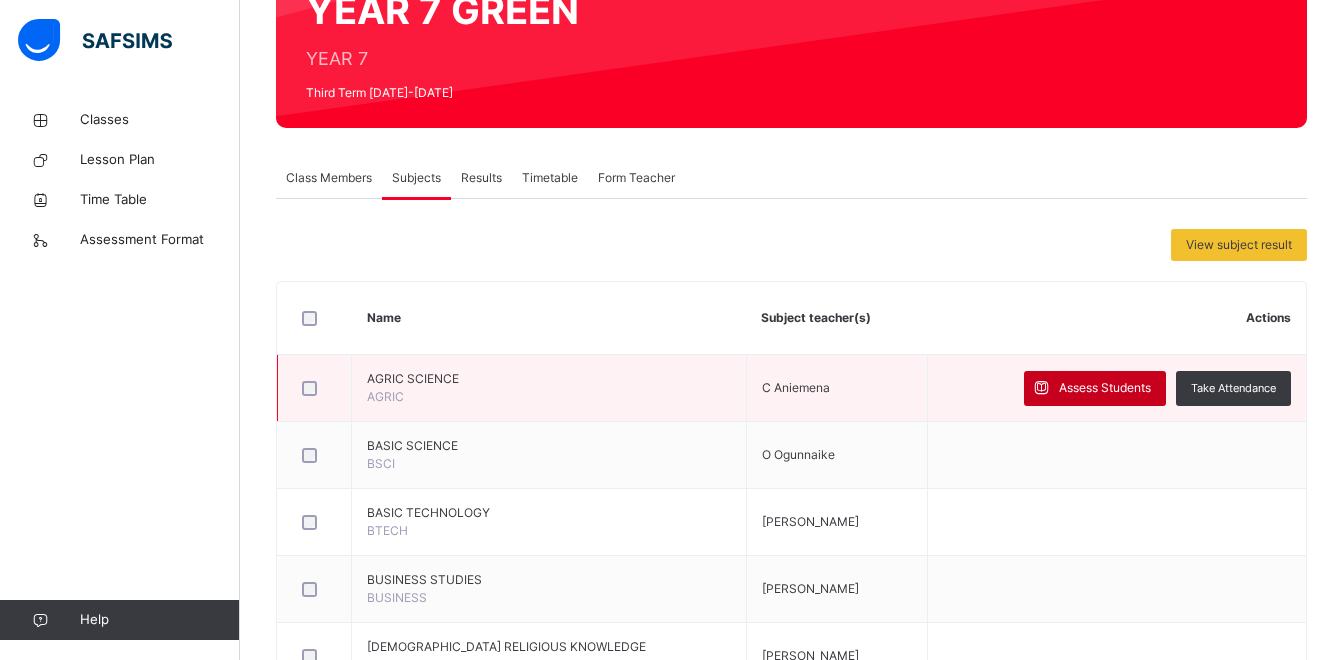 click on "Assess Students" at bounding box center (1095, 388) 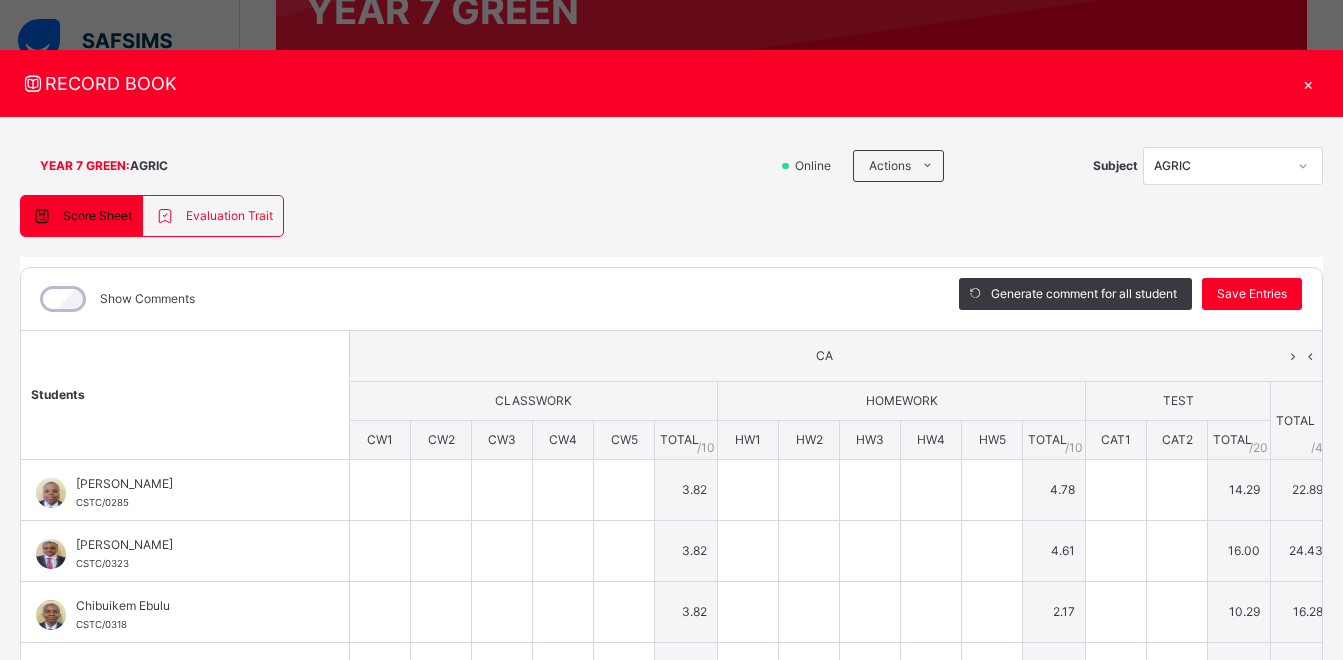 type on "*" 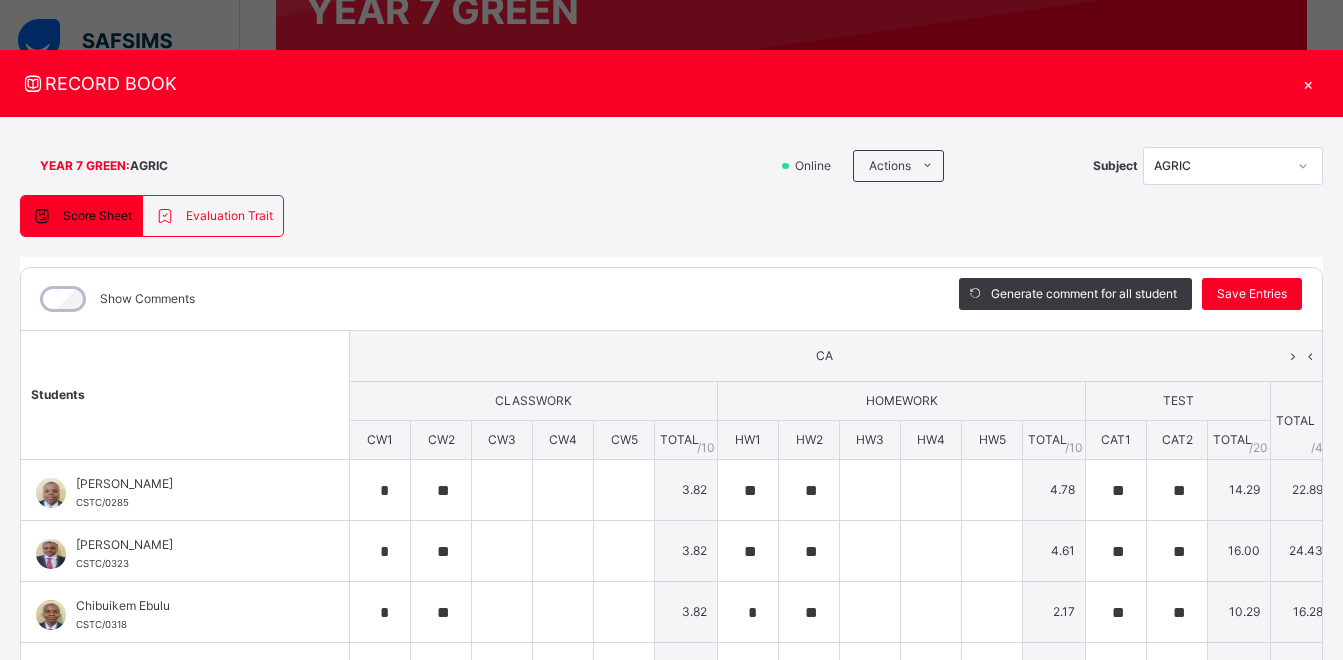 type on "**" 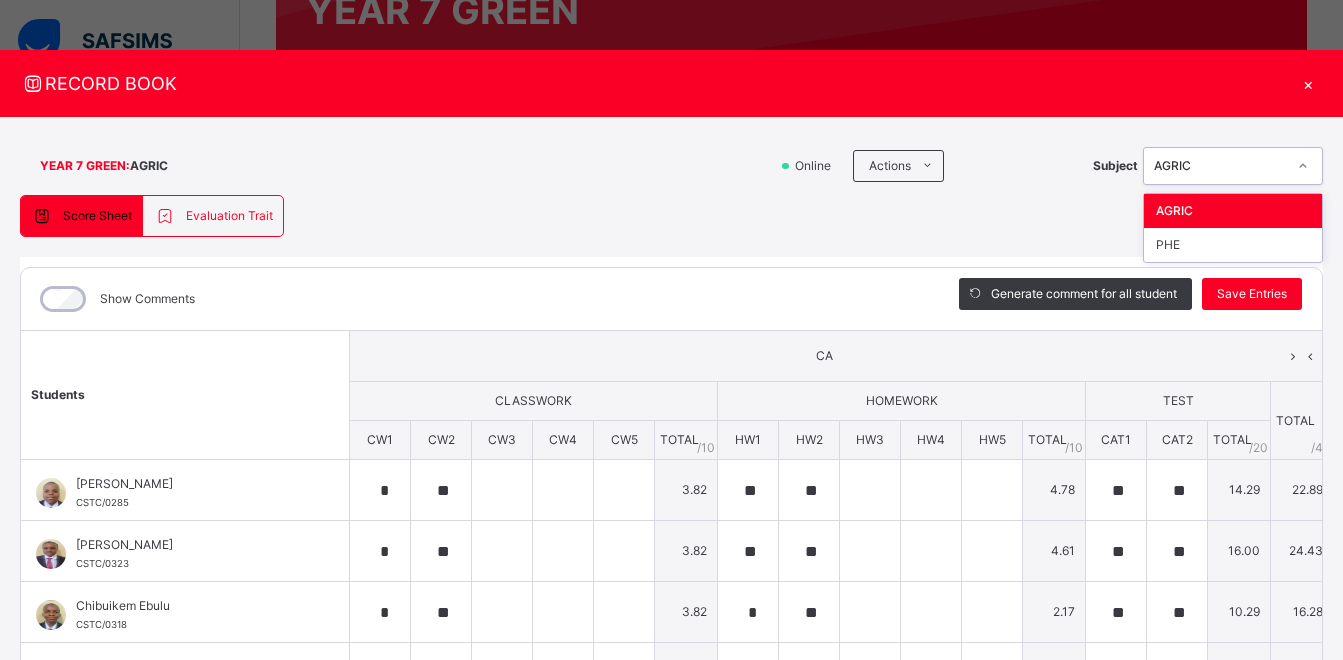 click on "AGRIC" at bounding box center [1220, 166] 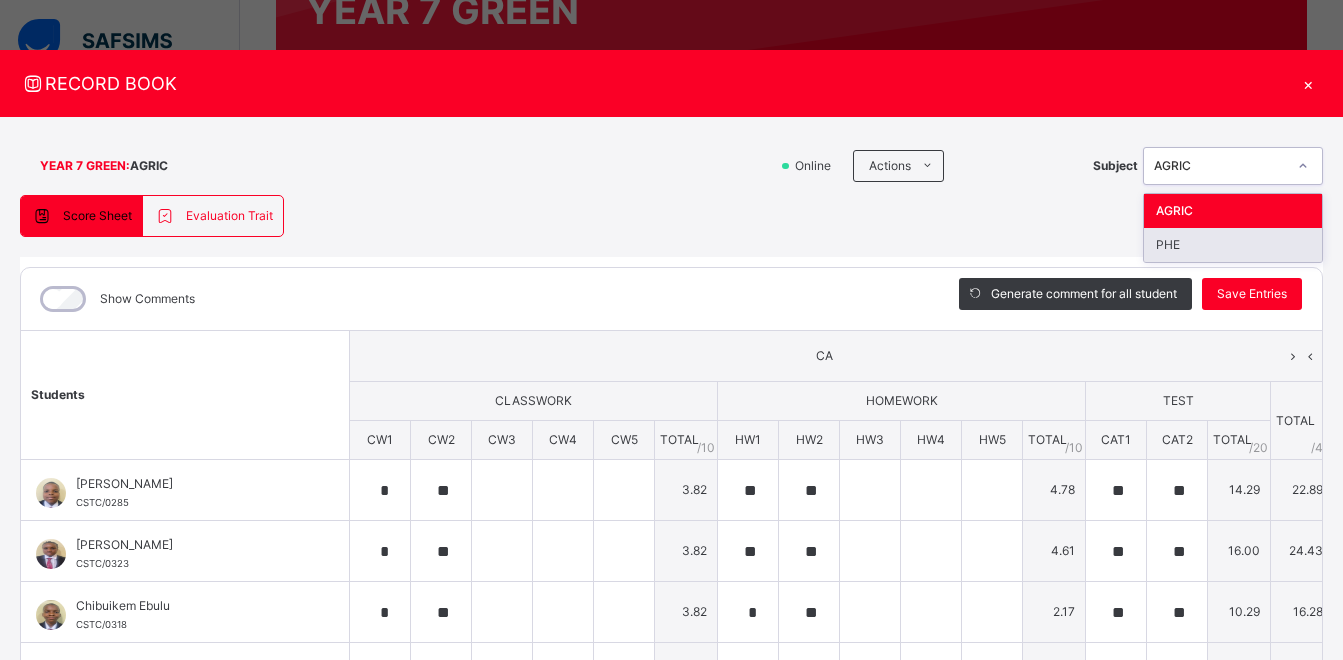 click on "PHE" at bounding box center [1233, 245] 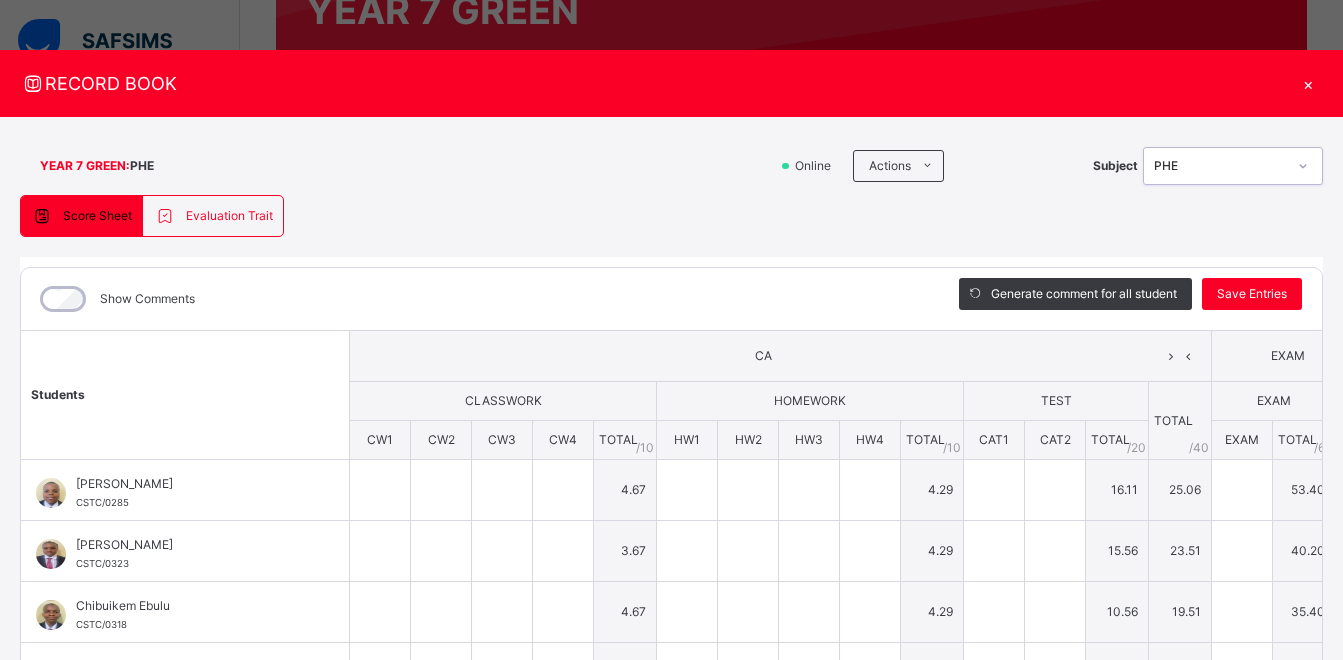 type on "*" 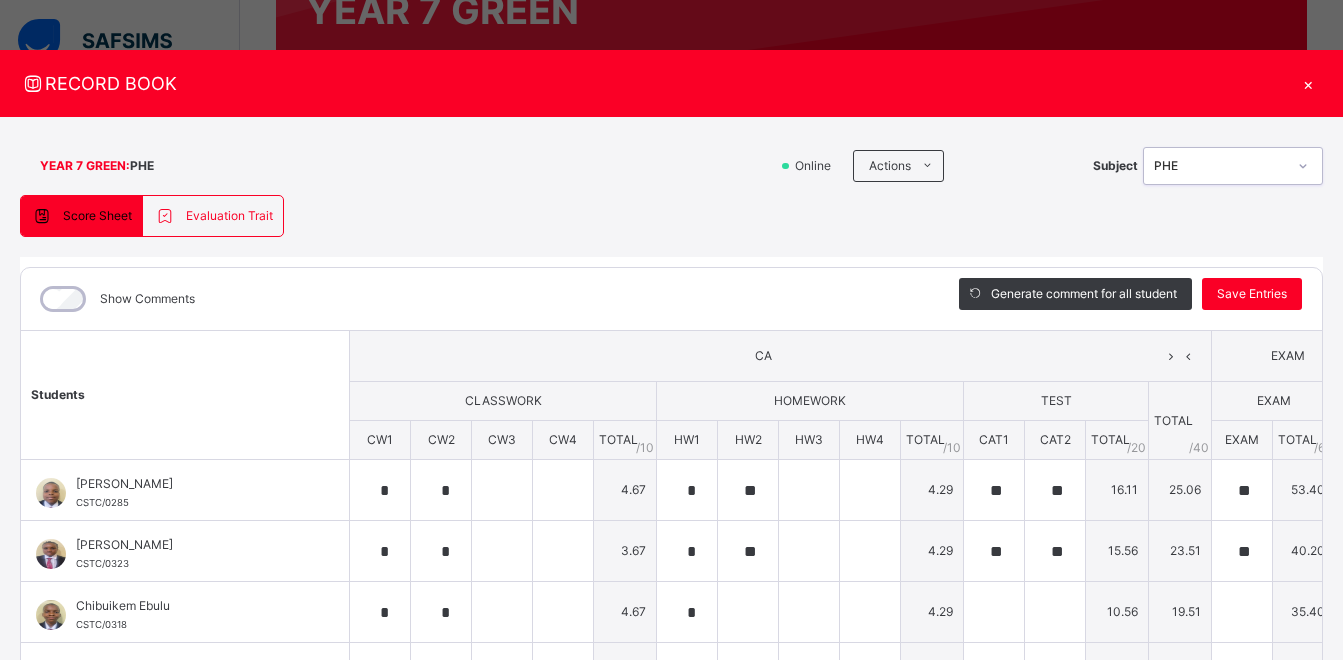 type on "**" 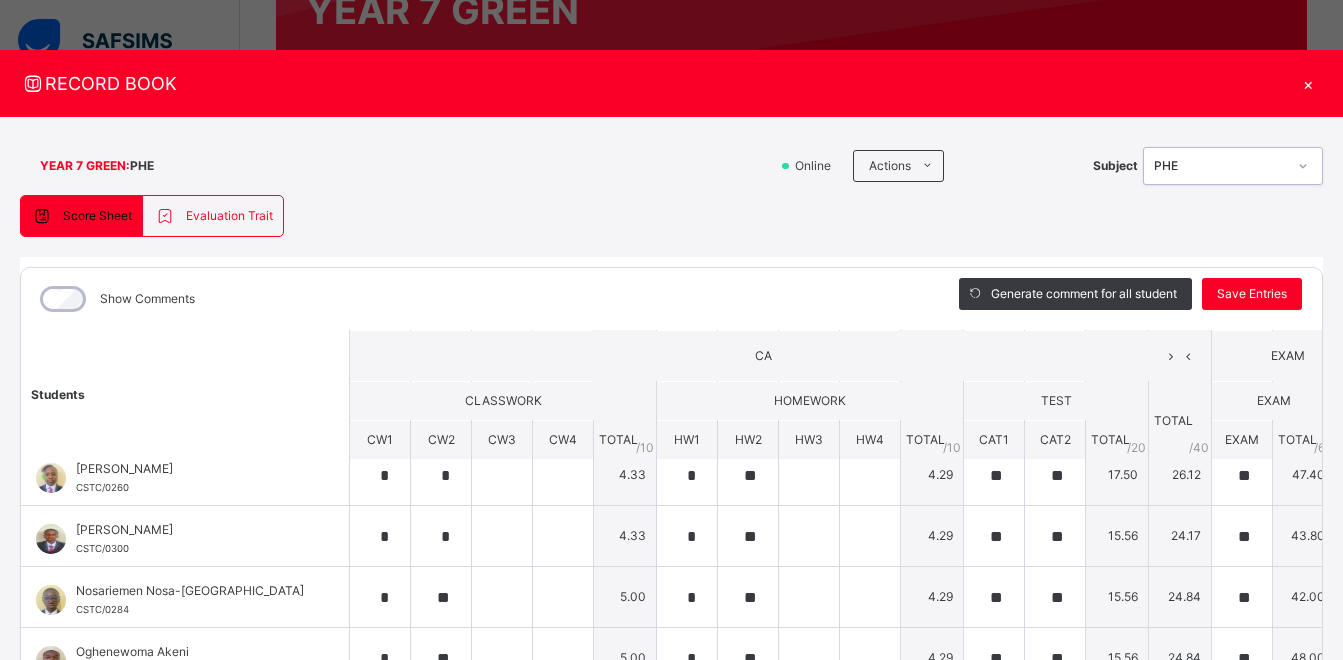 scroll, scrollTop: 690, scrollLeft: 0, axis: vertical 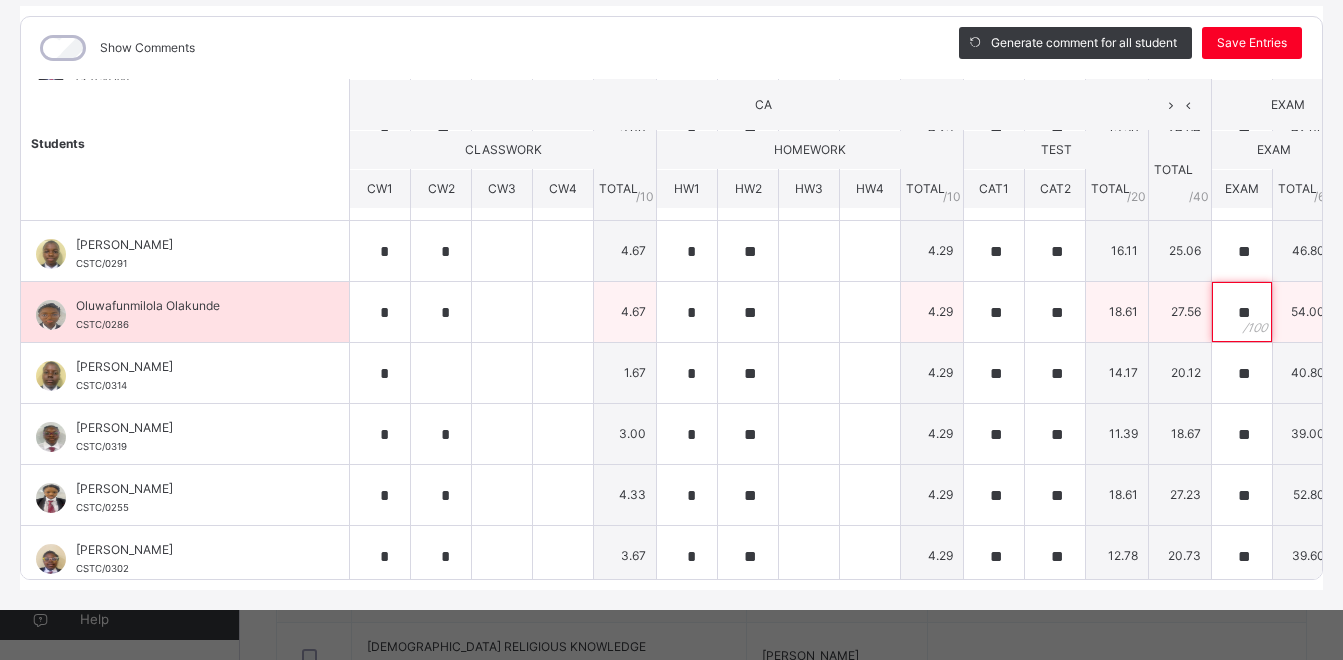 click on "**" at bounding box center [1242, 312] 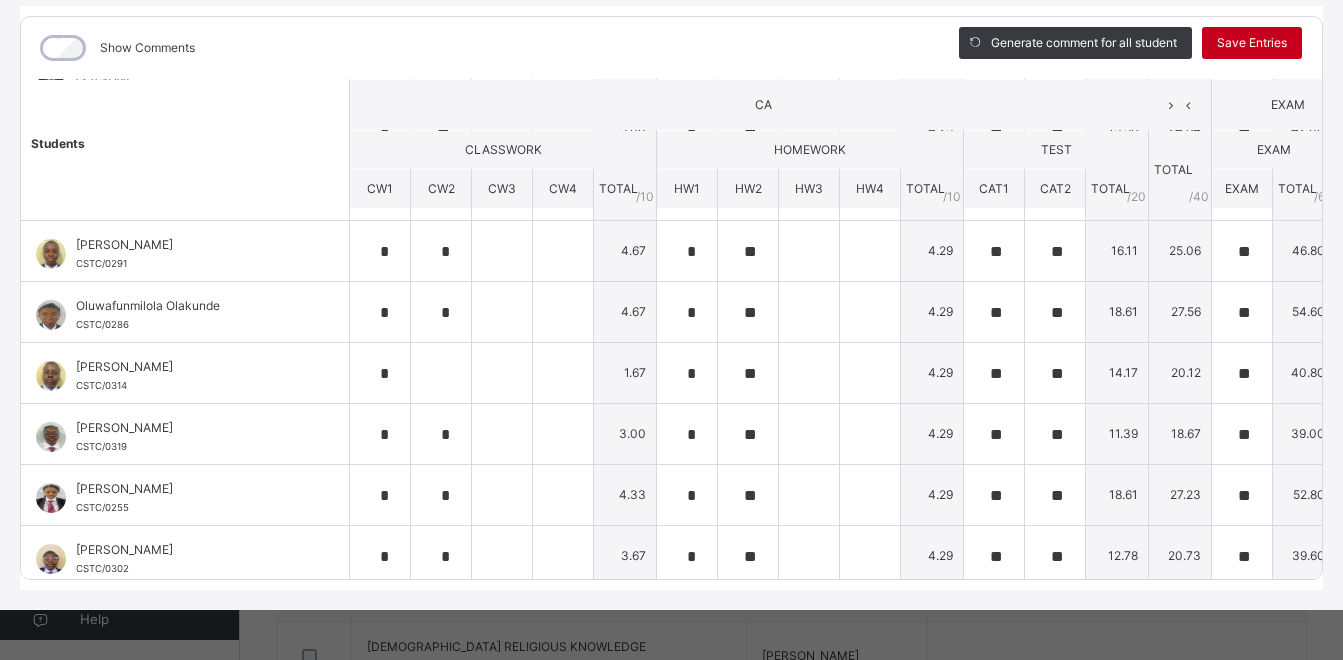 click on "Save Entries" at bounding box center (1252, 43) 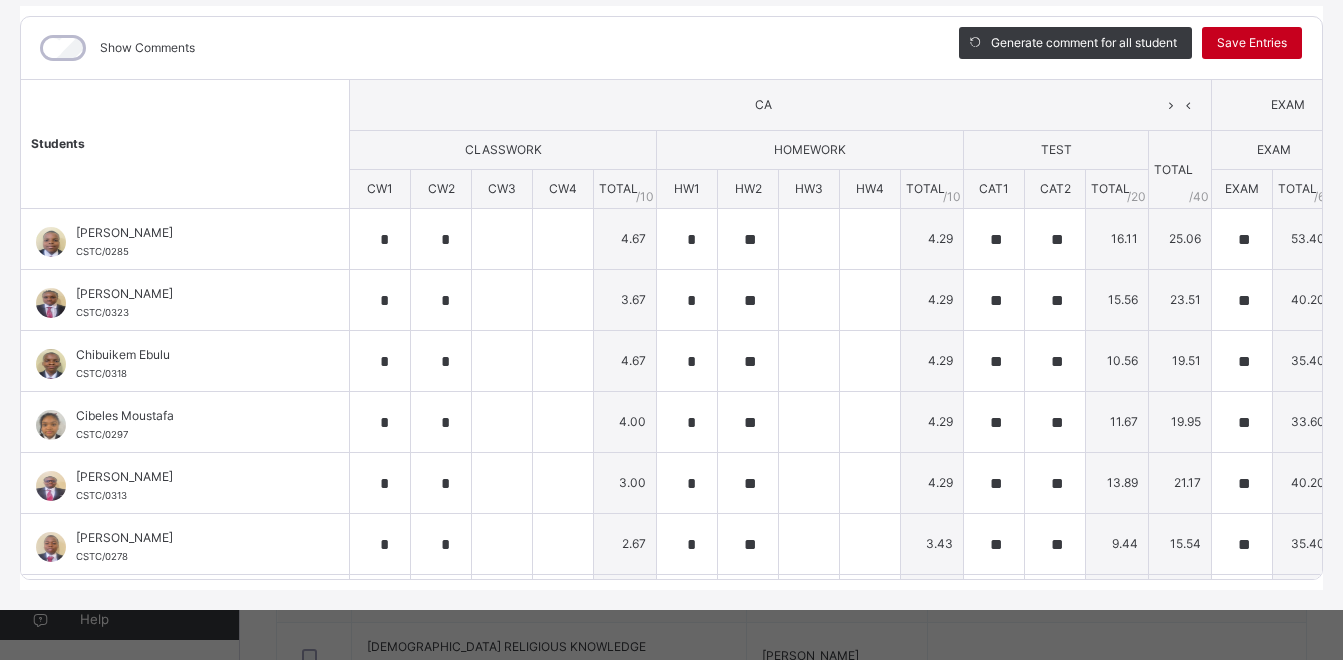 click on "Save Entries" at bounding box center [1252, 43] 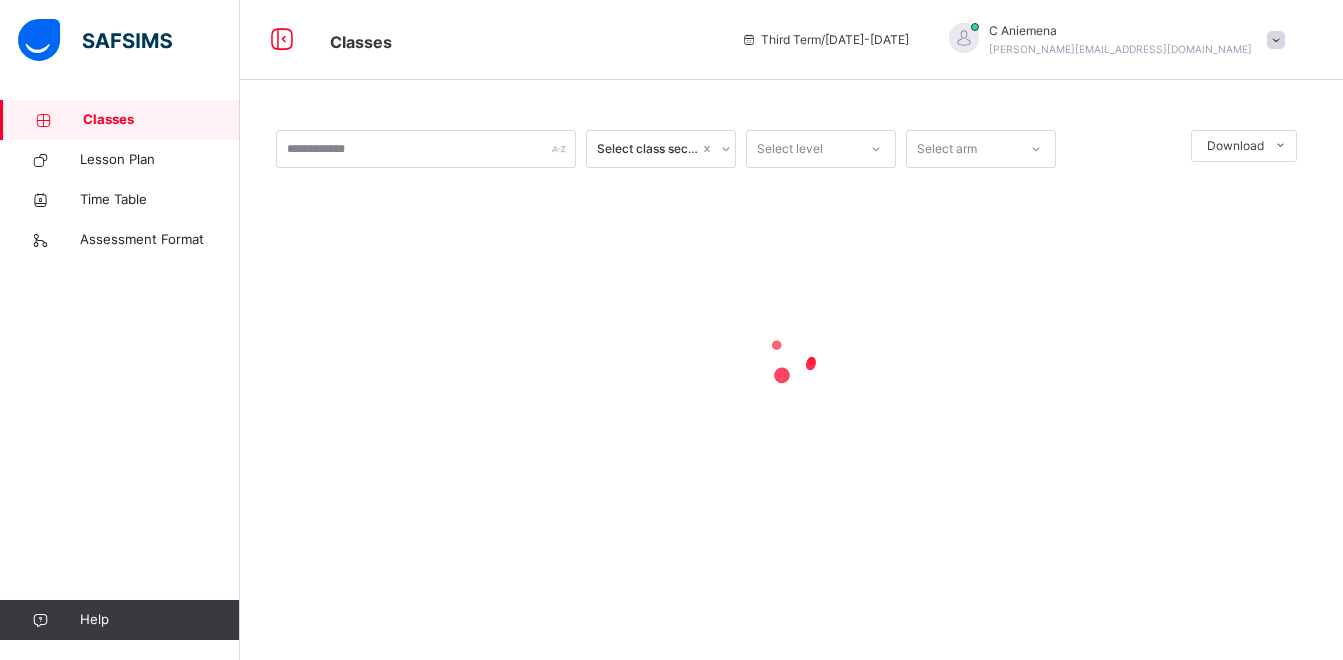 scroll, scrollTop: 0, scrollLeft: 0, axis: both 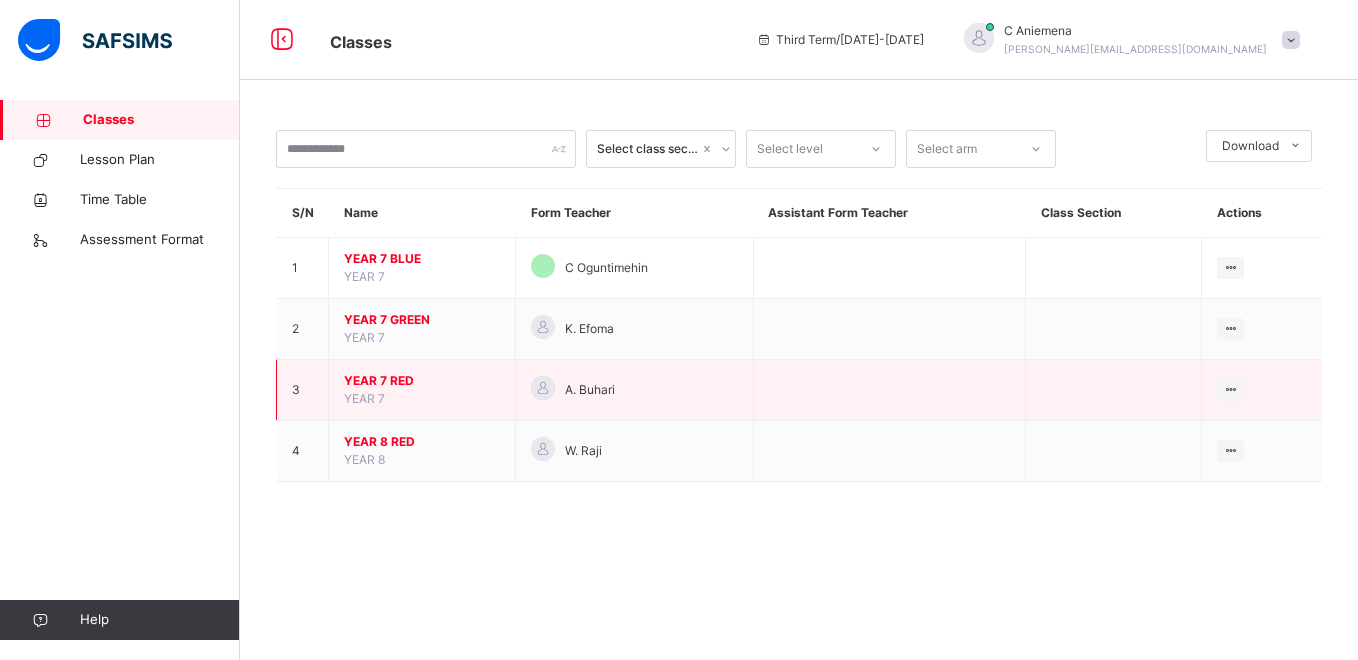 click on "YEAR 7   RED" at bounding box center (422, 381) 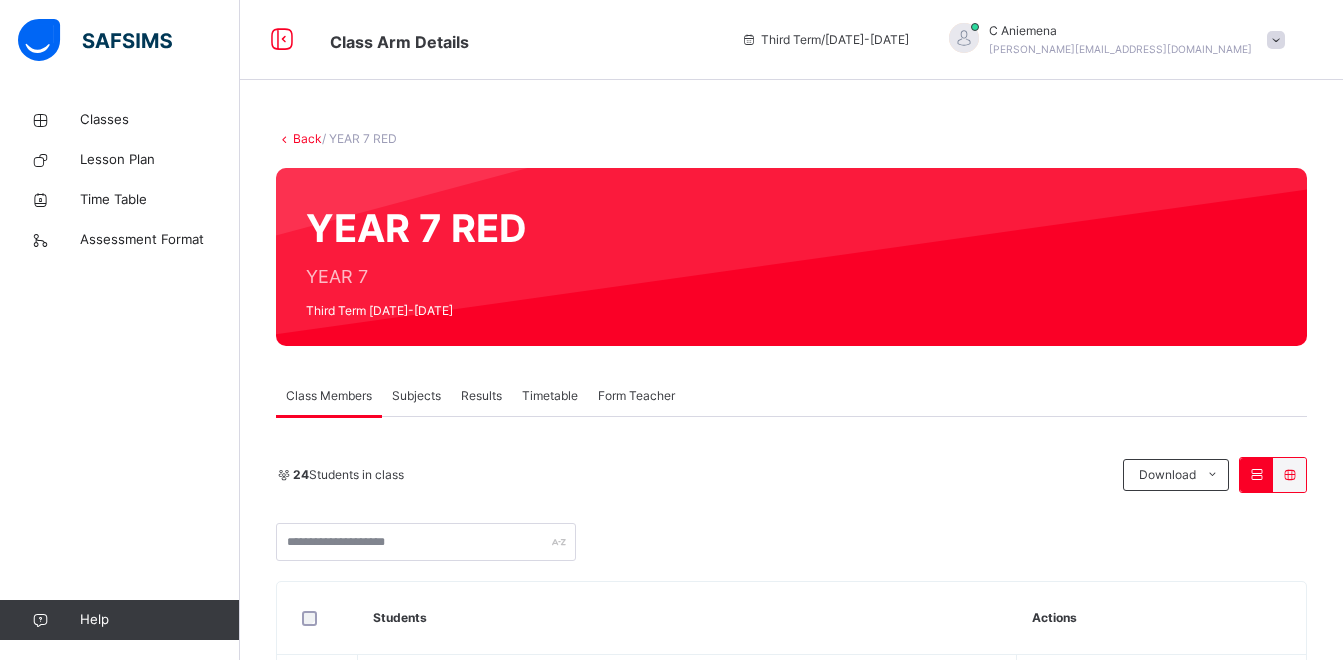 click on "Subjects" at bounding box center [416, 396] 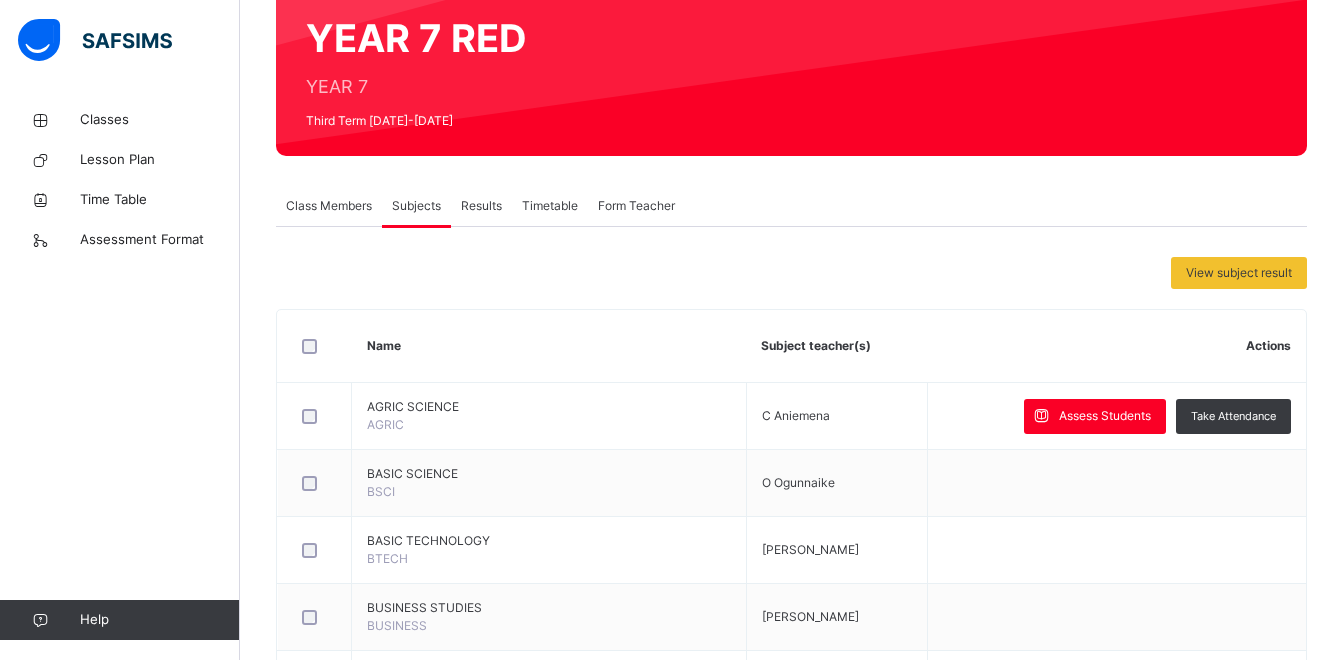 scroll, scrollTop: 191, scrollLeft: 0, axis: vertical 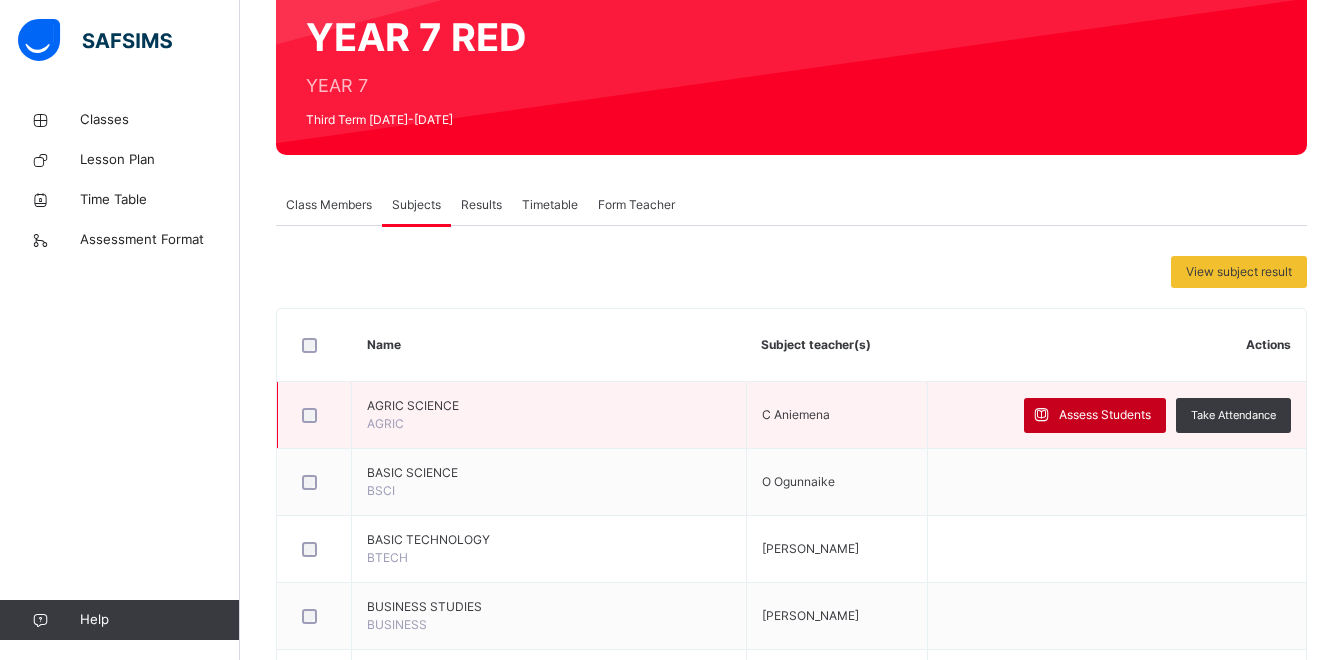 click at bounding box center (1041, 415) 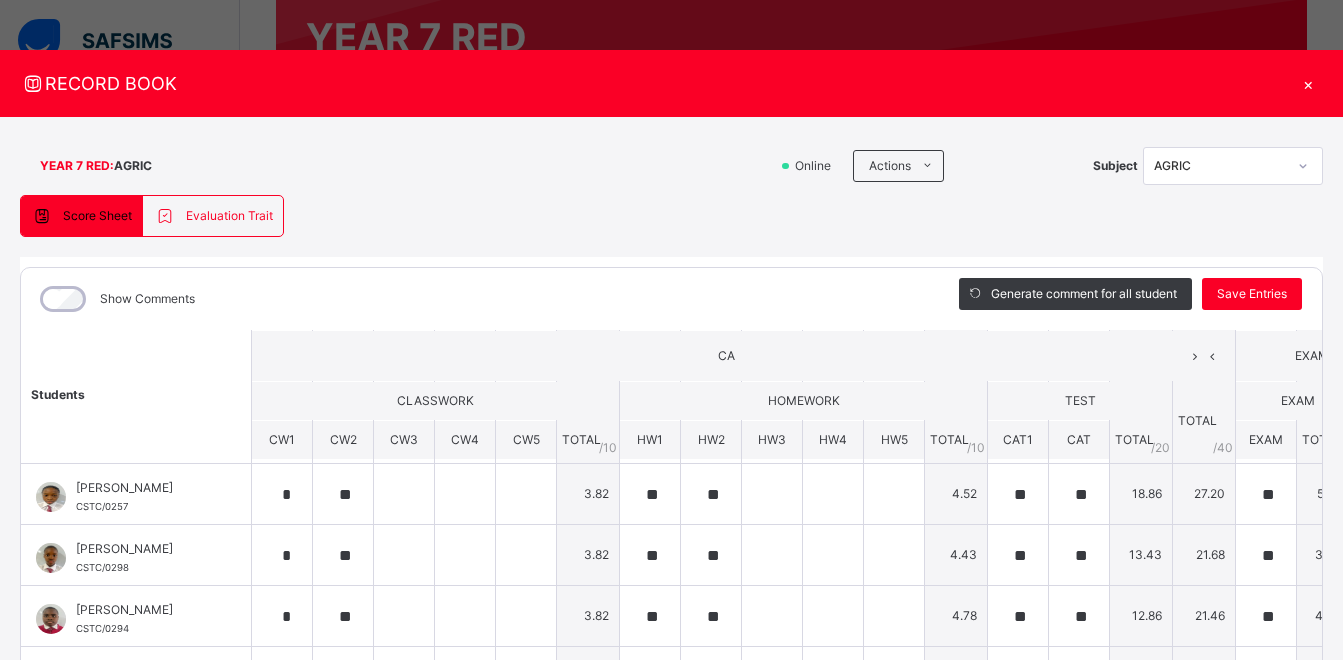 scroll, scrollTop: 410, scrollLeft: 0, axis: vertical 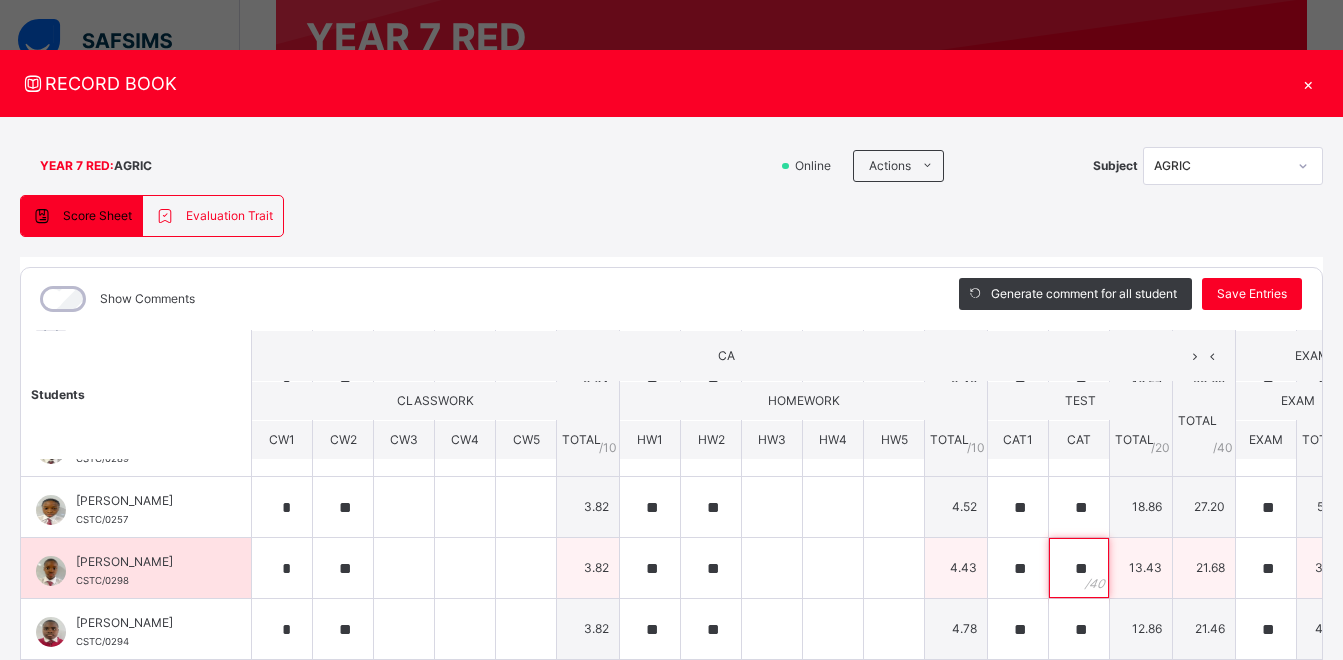 click on "**" at bounding box center [1079, 568] 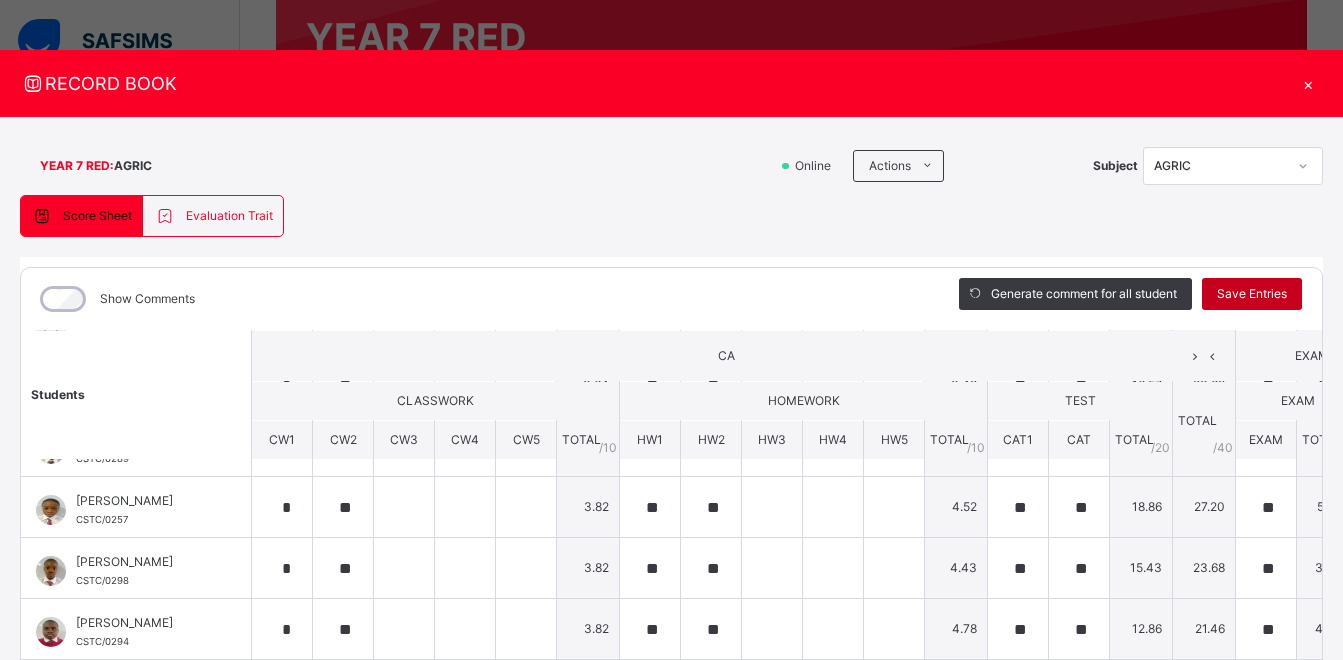 click on "Save Entries" at bounding box center [1252, 294] 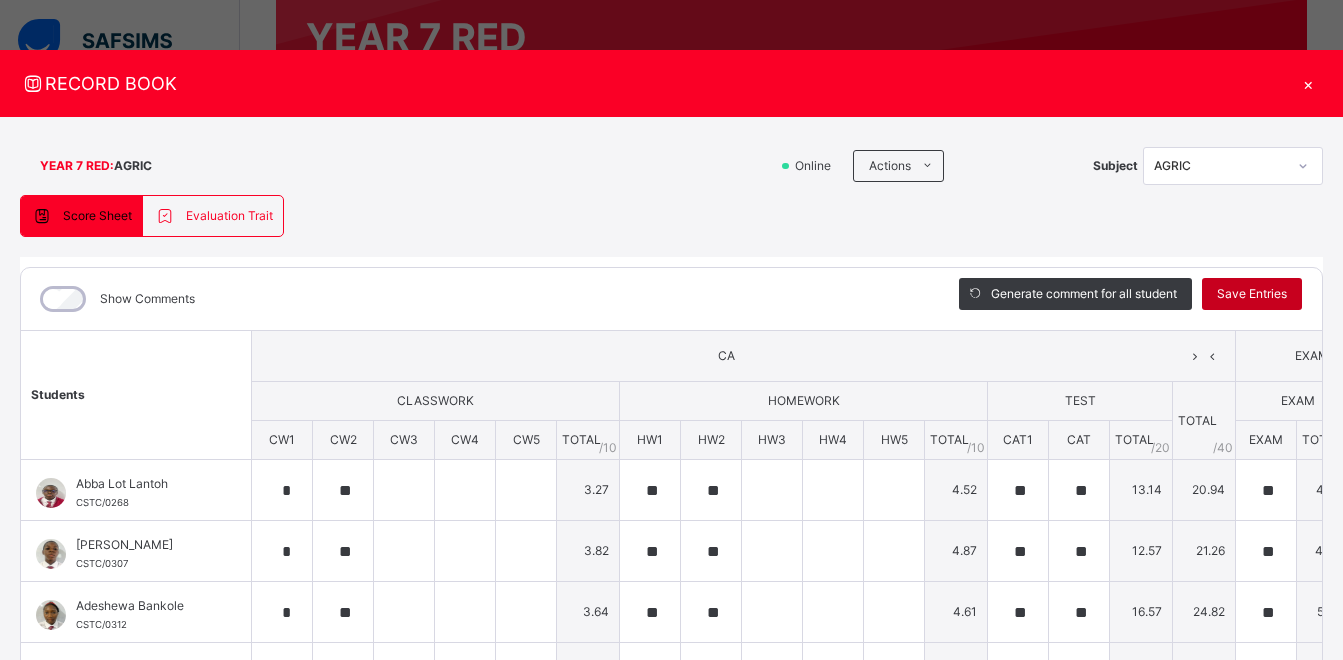 click on "Save Entries" at bounding box center (1252, 294) 